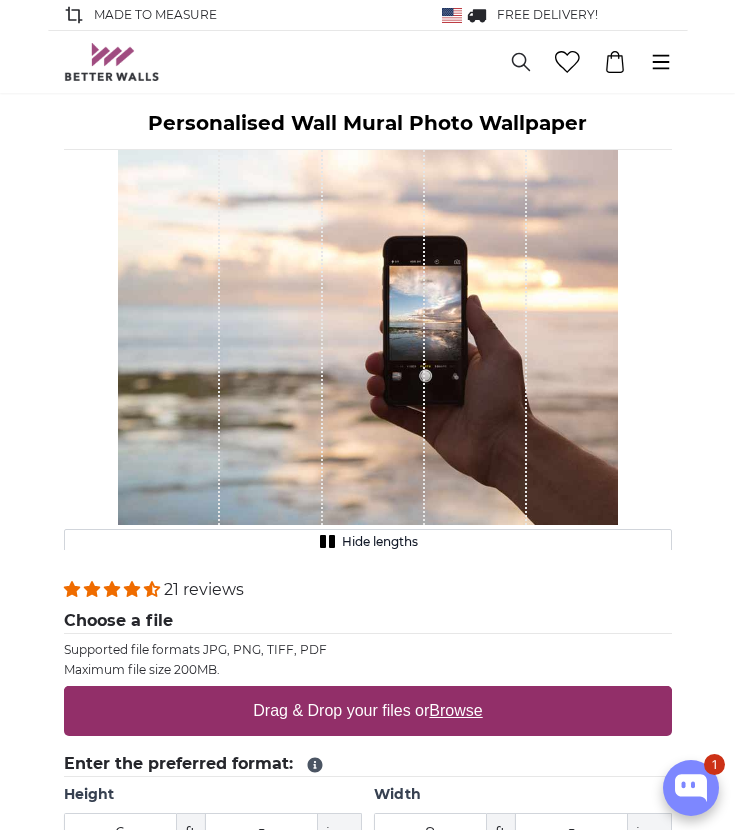 scroll, scrollTop: 0, scrollLeft: 0, axis: both 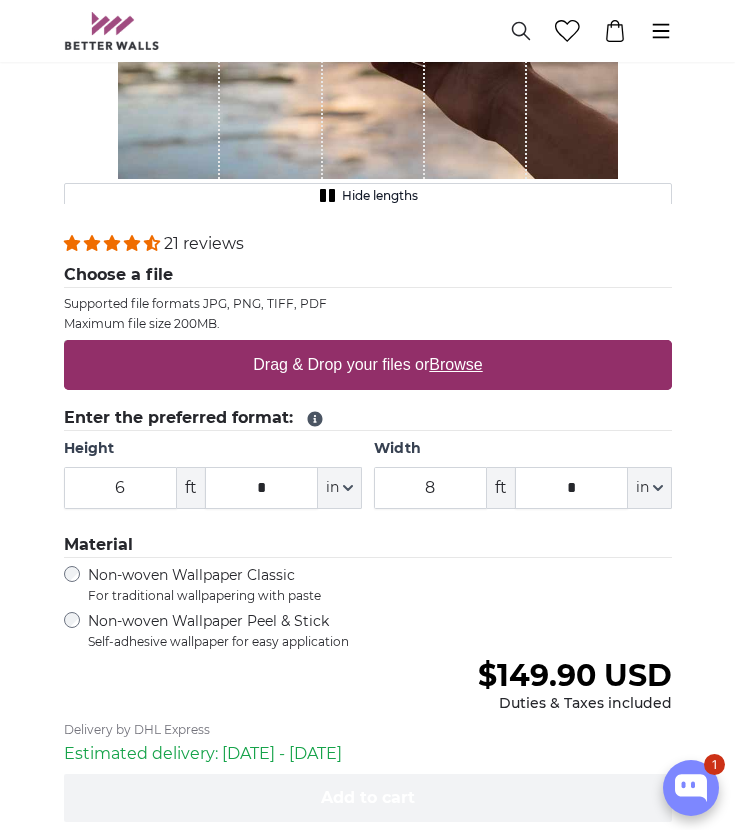 click on "Drag & Drop your files or  Browse" at bounding box center (367, 365) 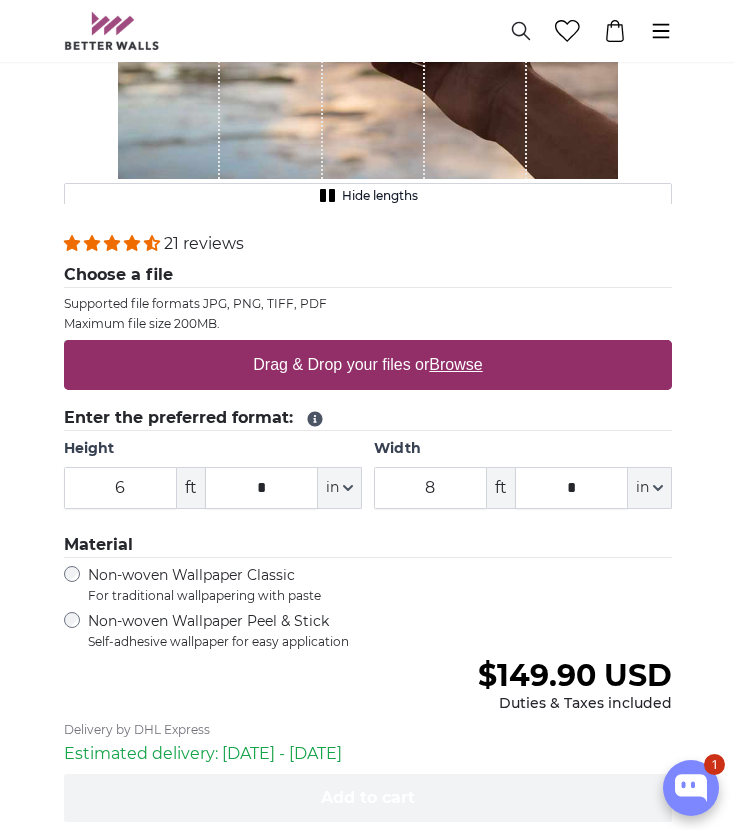 type on "**********" 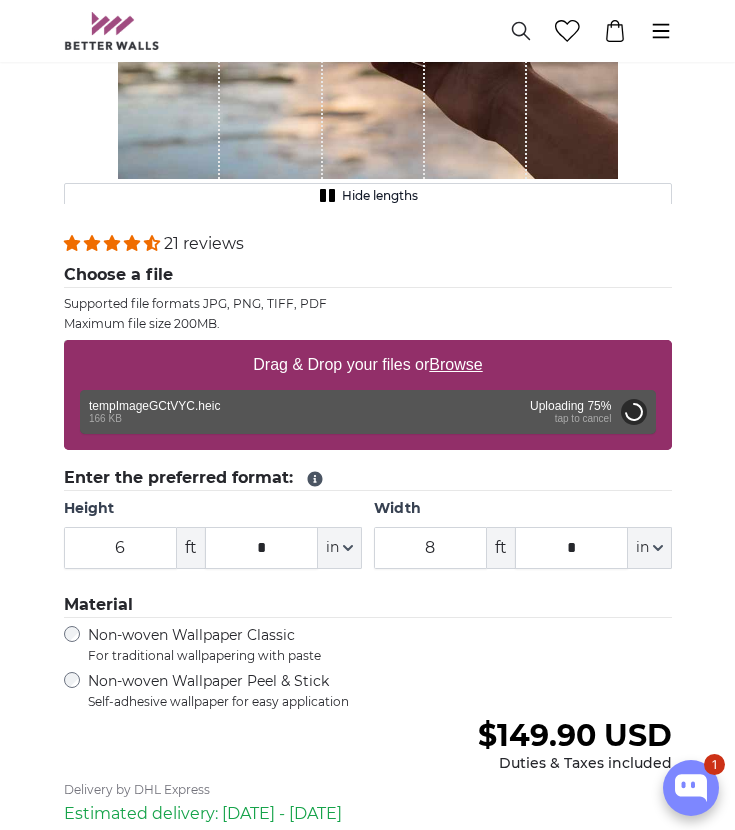 type on "2" 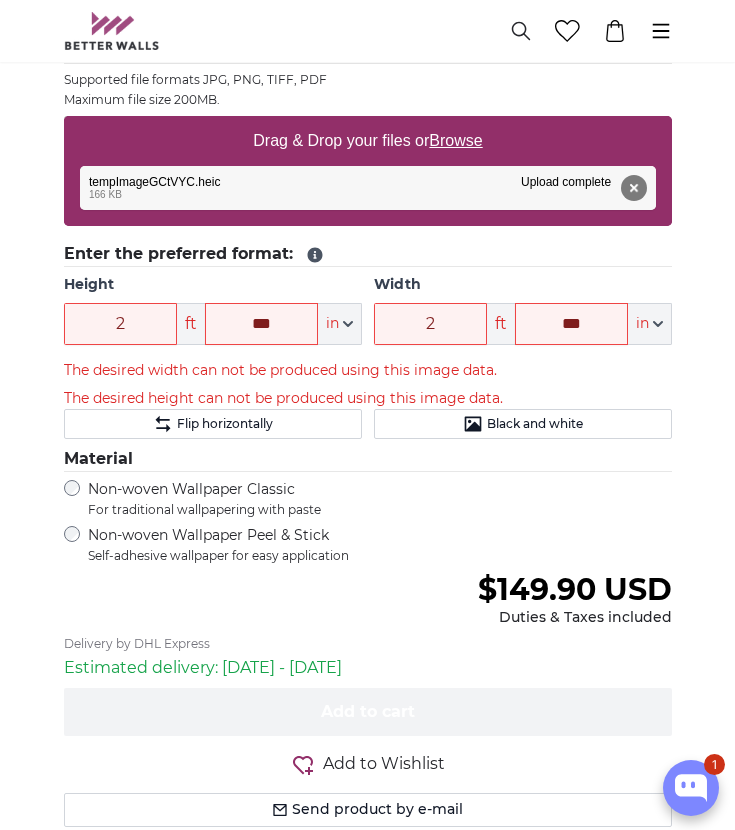scroll, scrollTop: 563, scrollLeft: 0, axis: vertical 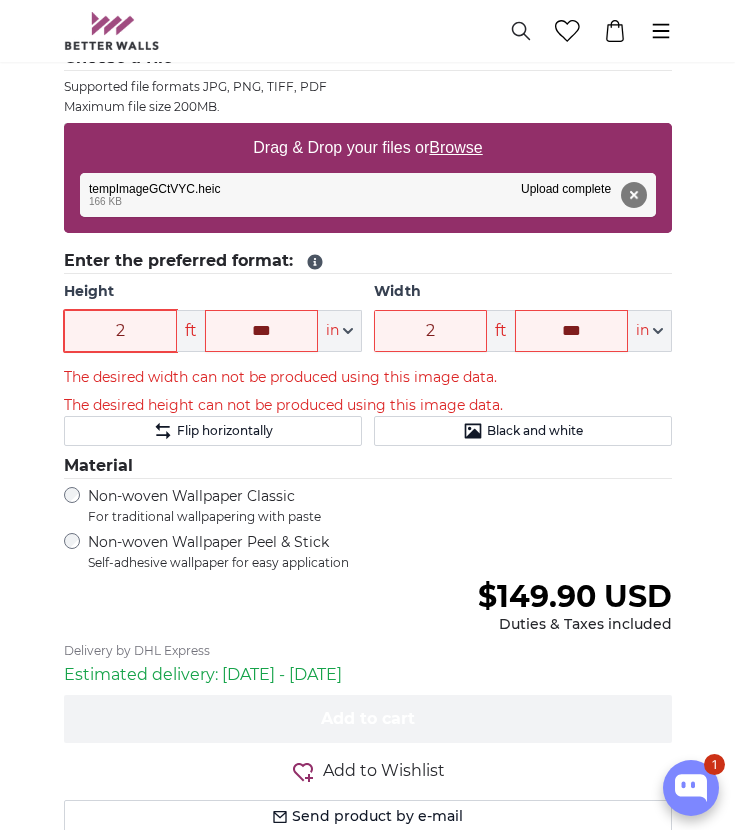 click on "2" at bounding box center (120, 331) 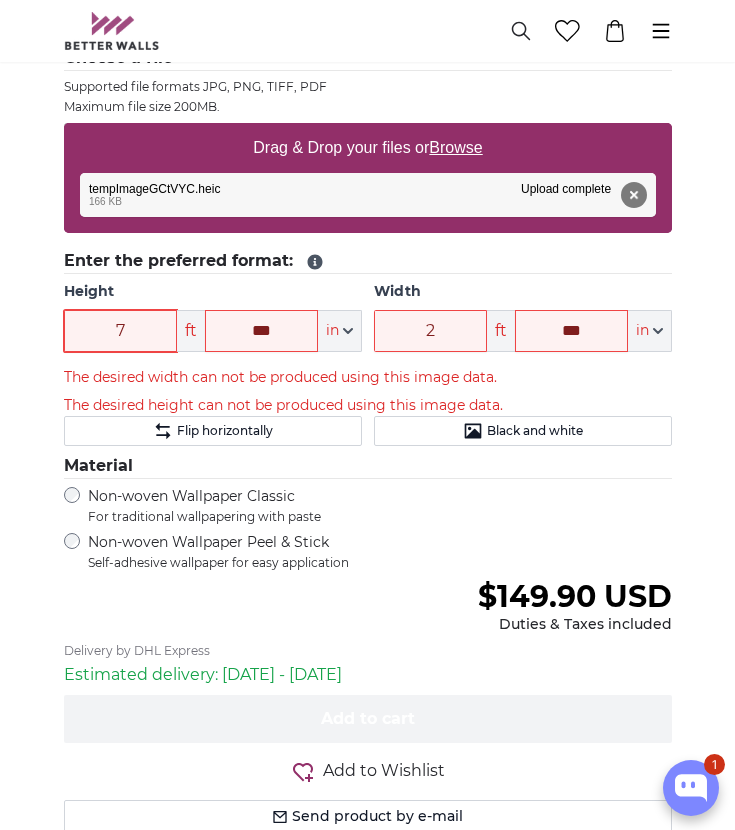 type on "7" 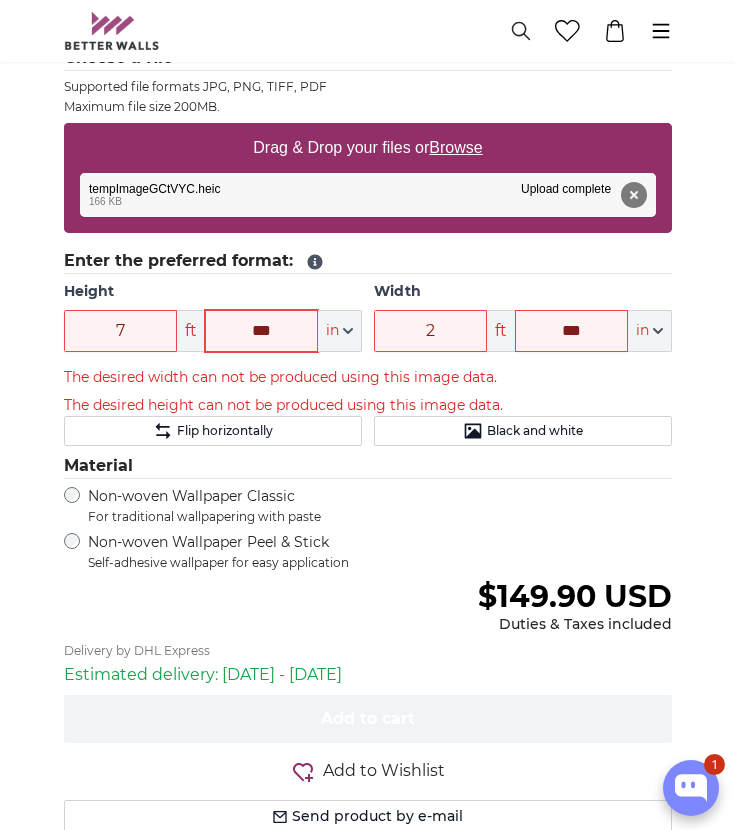 click on "***" 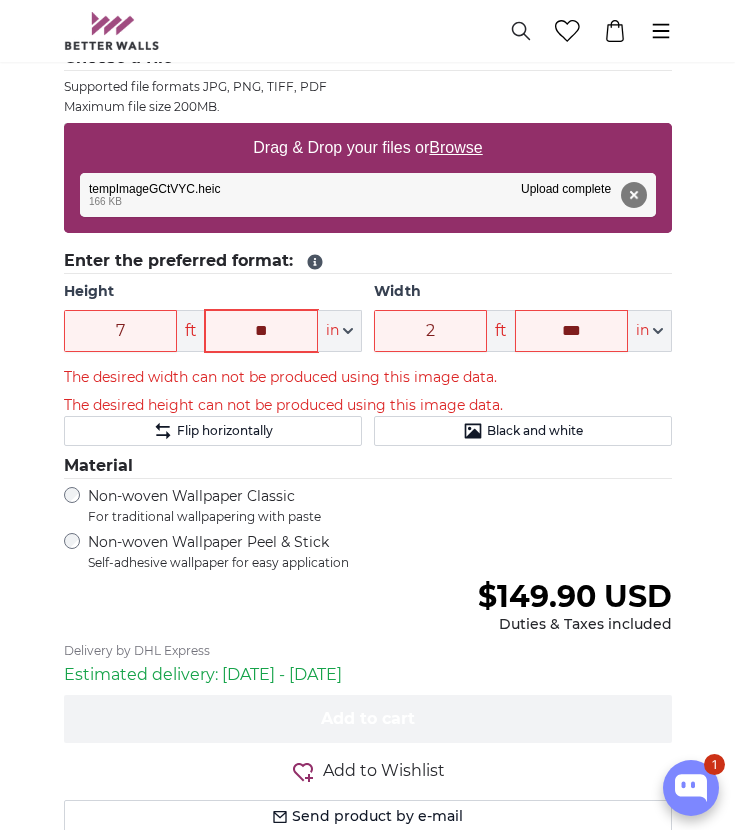 type on "*" 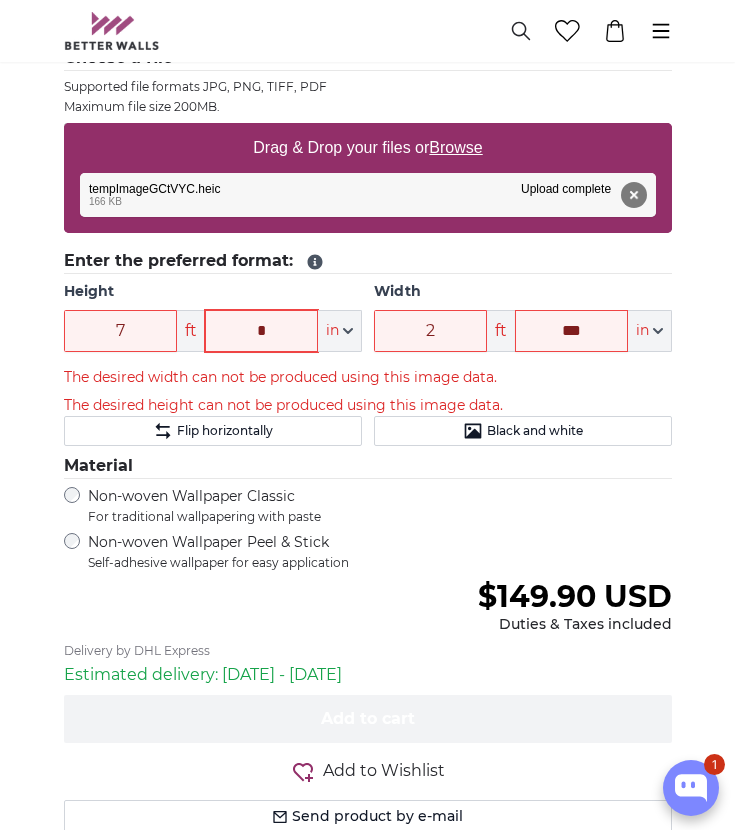 type on "*" 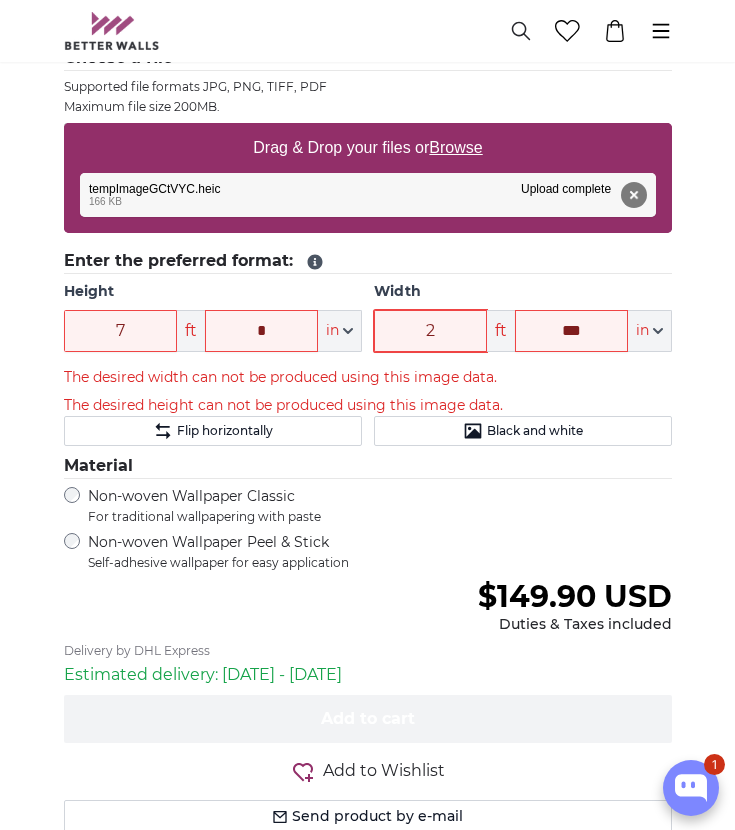 click on "2" at bounding box center [430, 331] 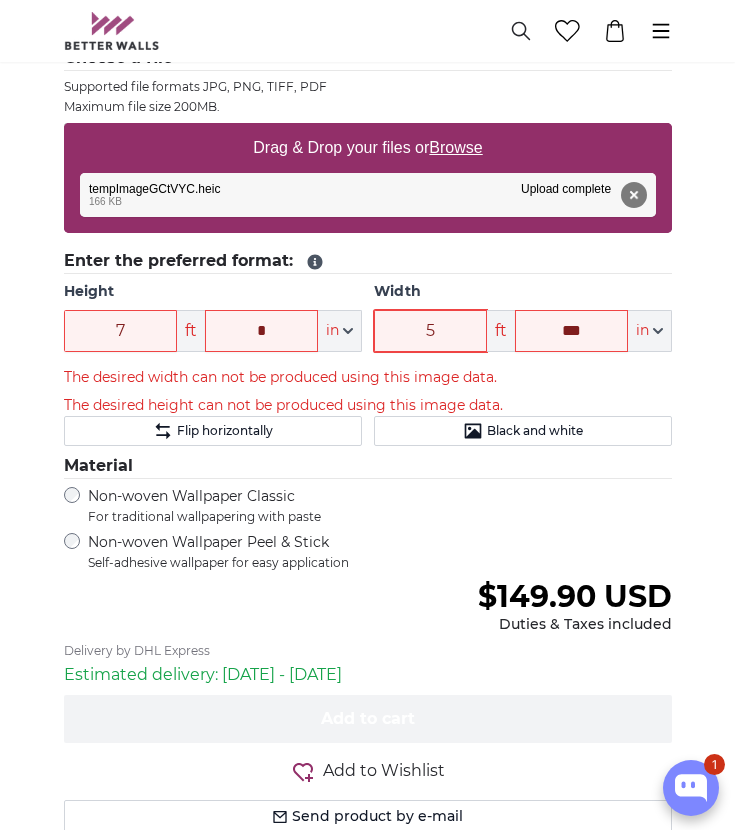 type on "5" 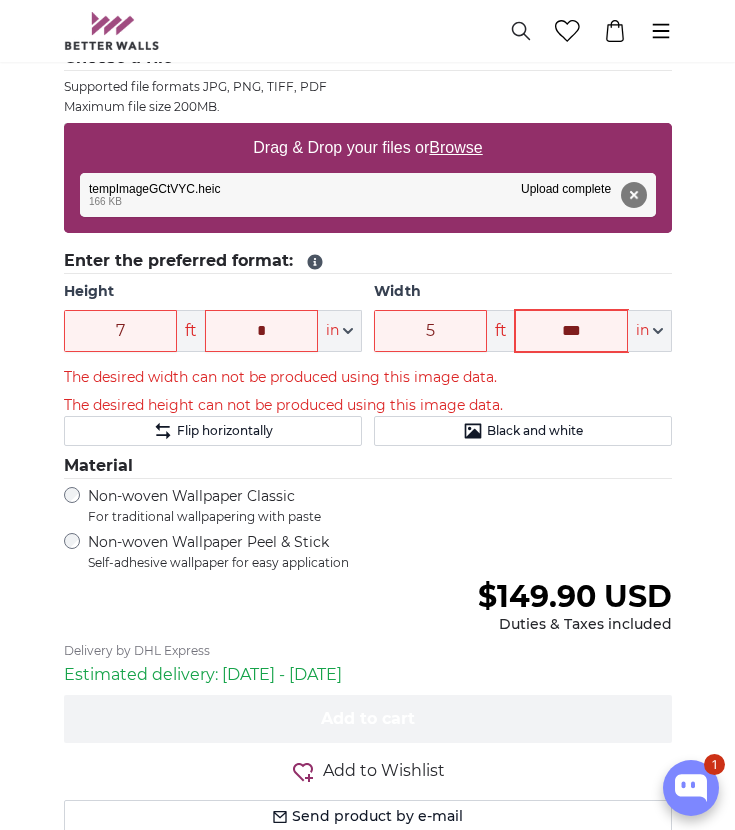 click on "***" 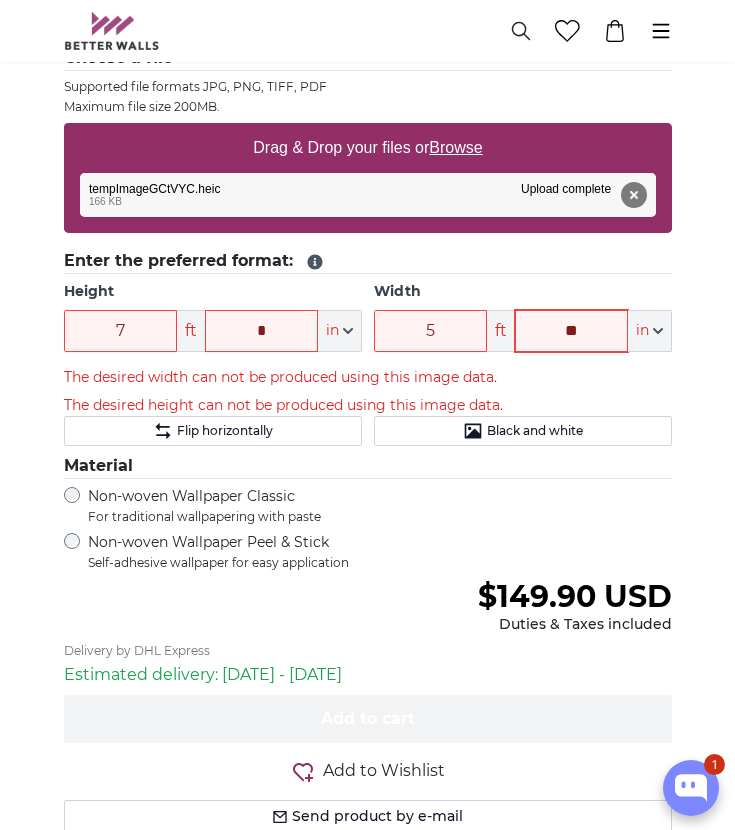 type on "*" 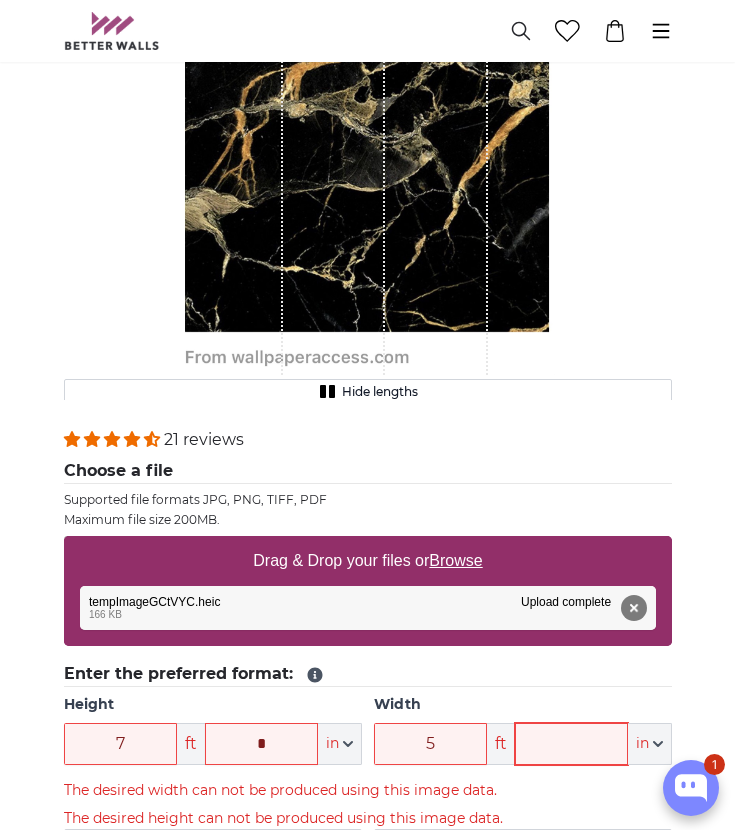 scroll, scrollTop: 150, scrollLeft: 0, axis: vertical 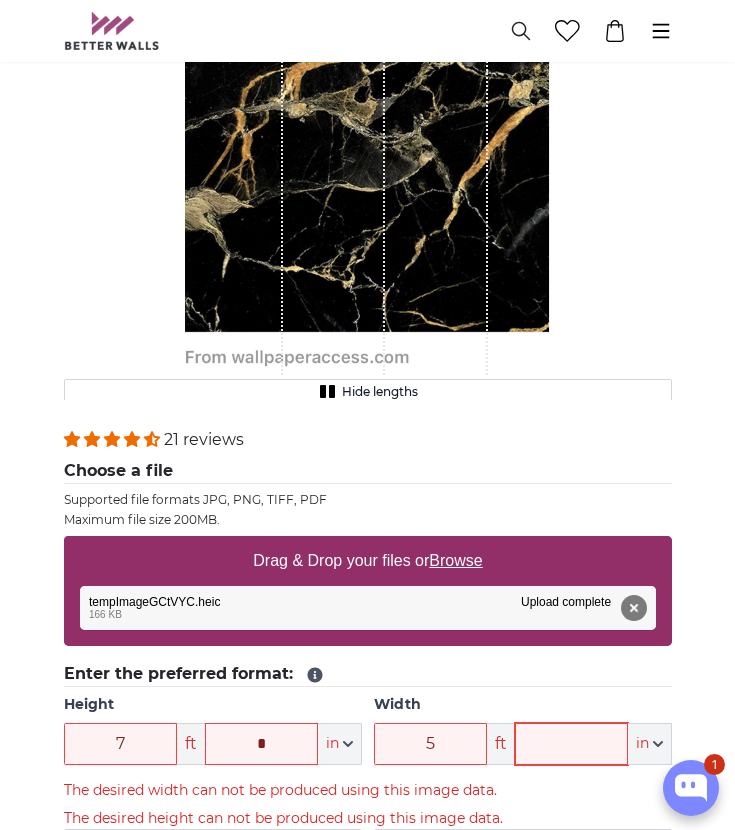 type 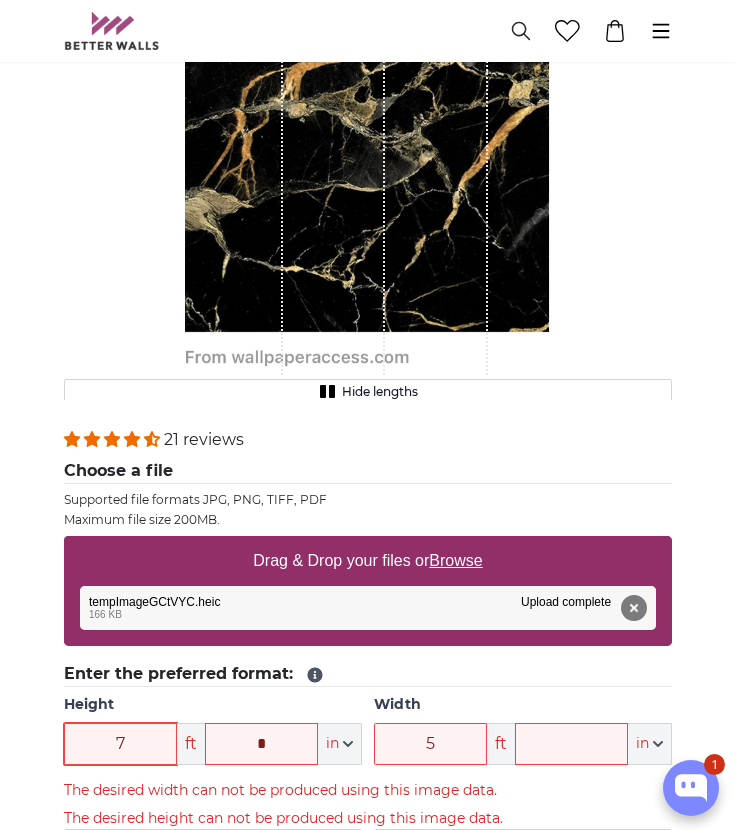 click on "7" at bounding box center [120, 744] 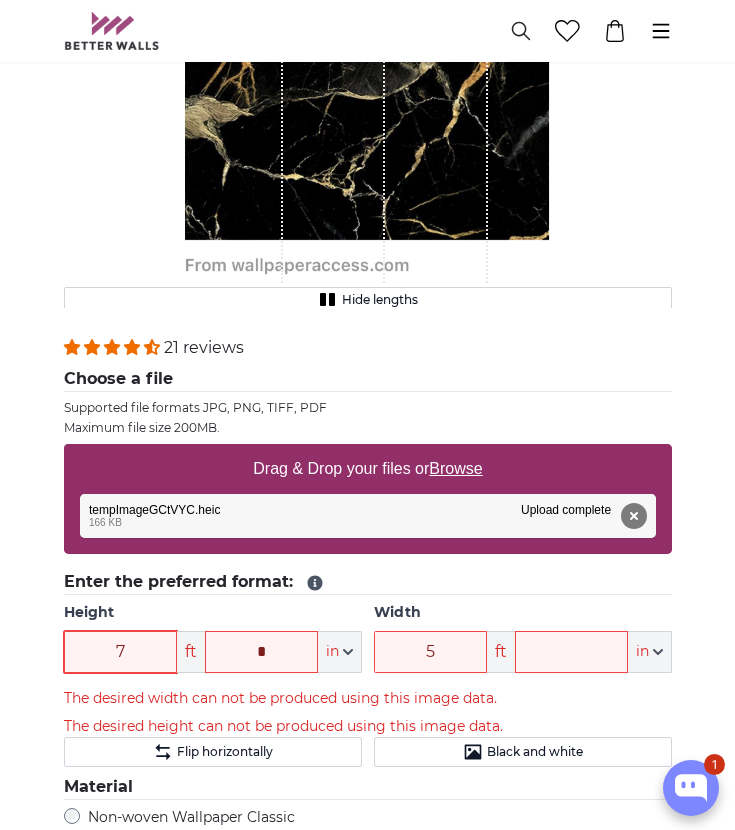 scroll, scrollTop: 243, scrollLeft: 0, axis: vertical 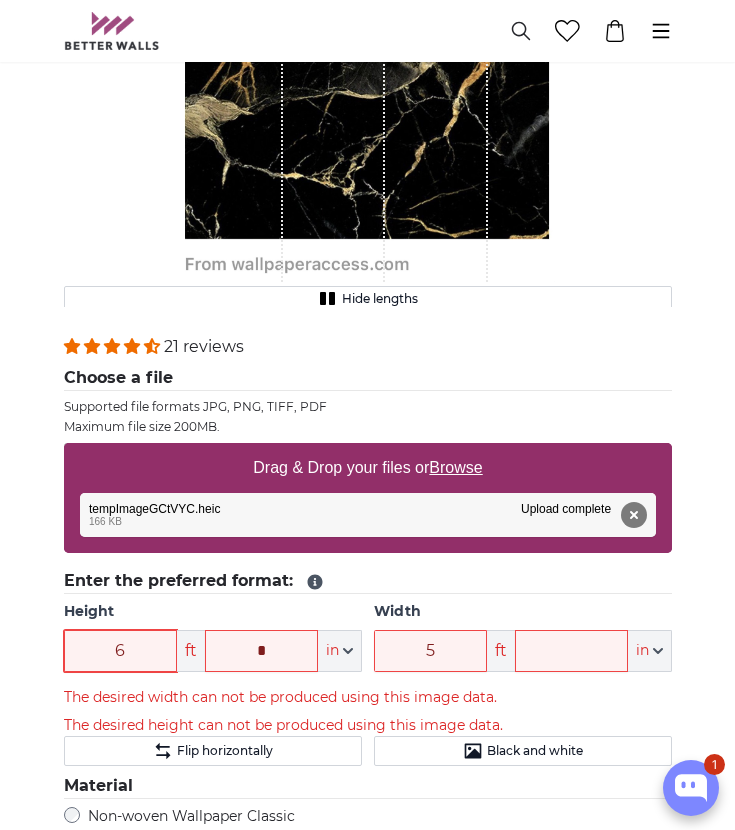 type on "6" 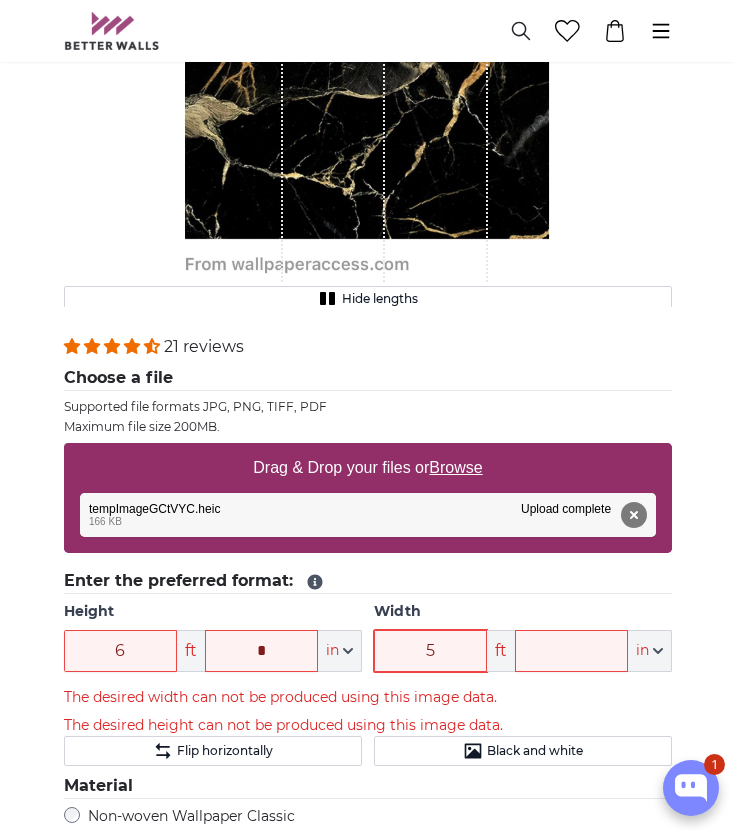click on "5" at bounding box center [430, 651] 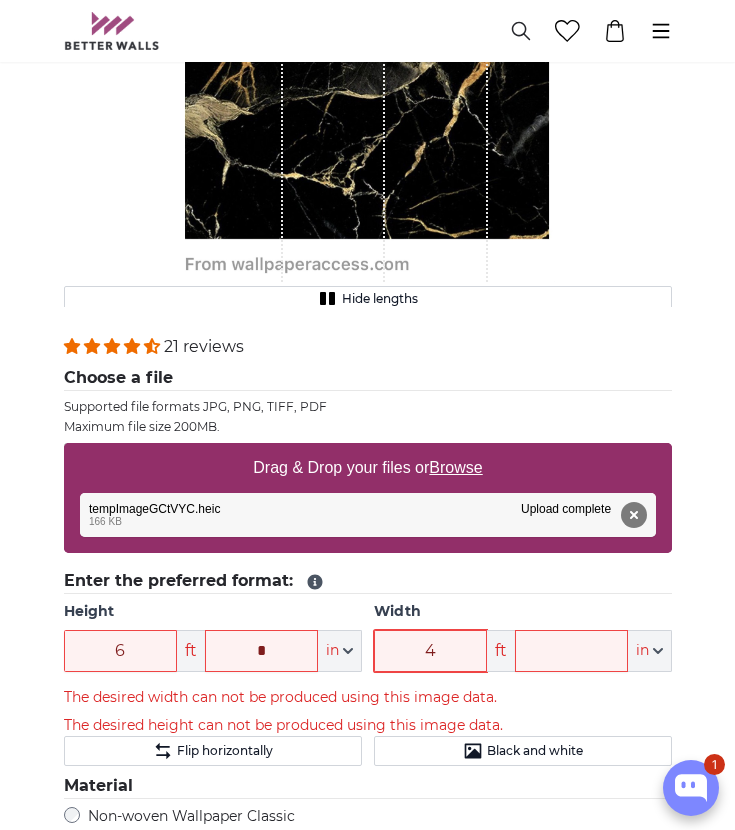 type on "4" 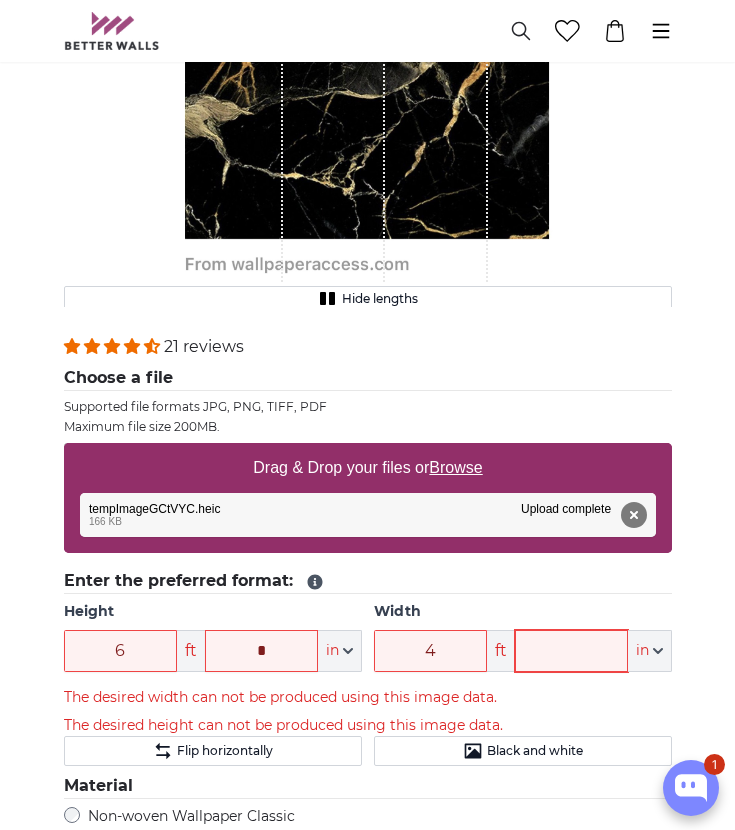 click 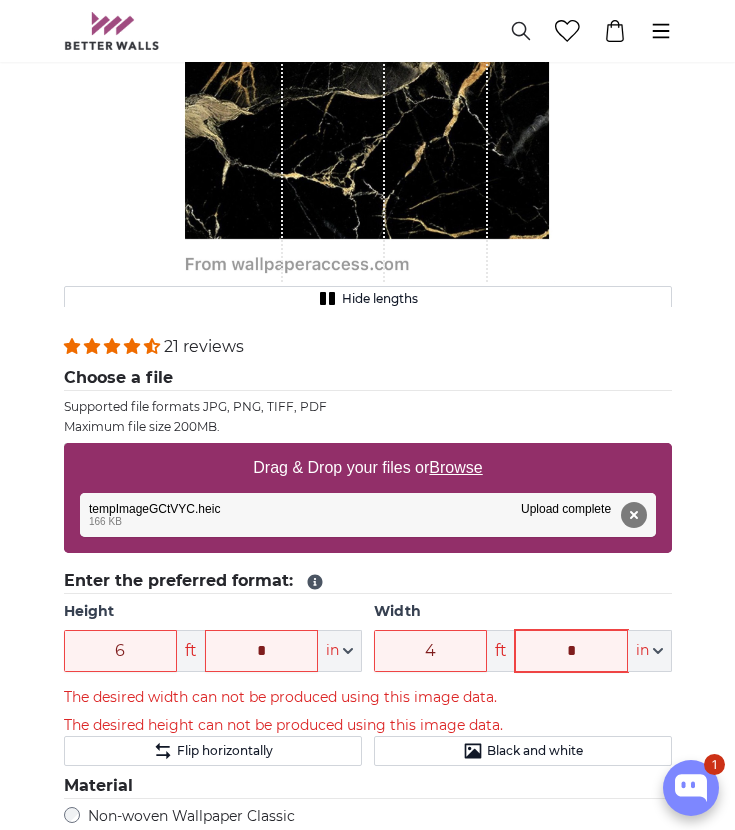 scroll, scrollTop: 456, scrollLeft: 0, axis: vertical 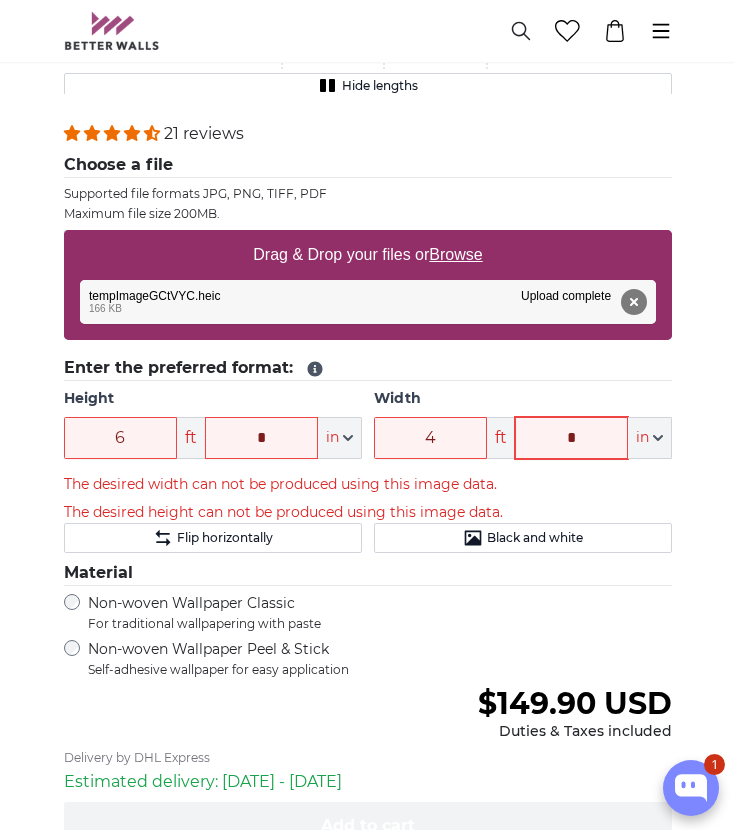 type on "*" 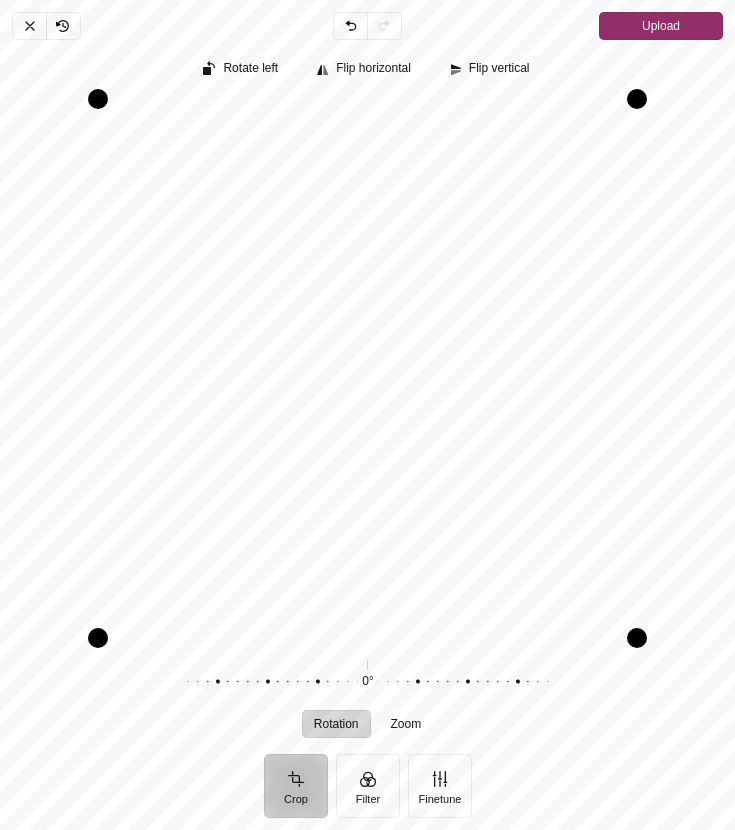 scroll, scrollTop: 570, scrollLeft: 0, axis: vertical 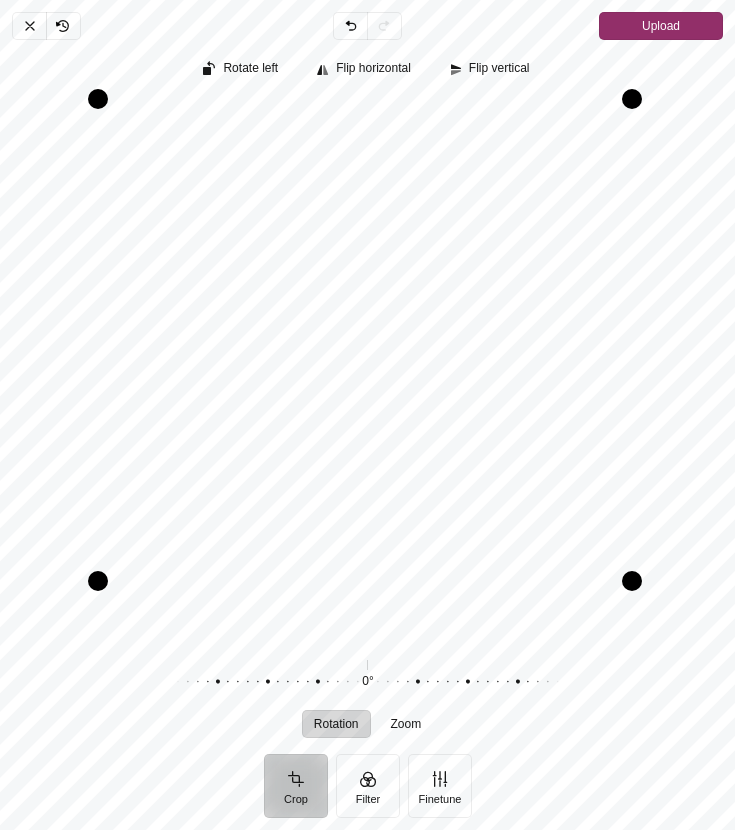 drag, startPoint x: 640, startPoint y: 639, endPoint x: 561, endPoint y: 562, distance: 110.317726 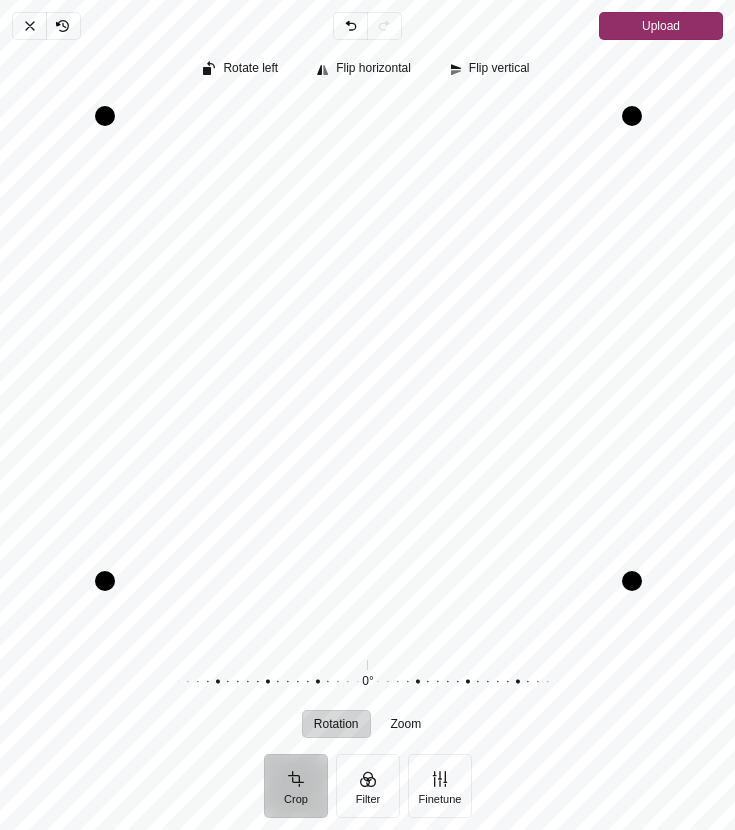 drag, startPoint x: 97, startPoint y: 93, endPoint x: 108, endPoint y: 115, distance: 24.596748 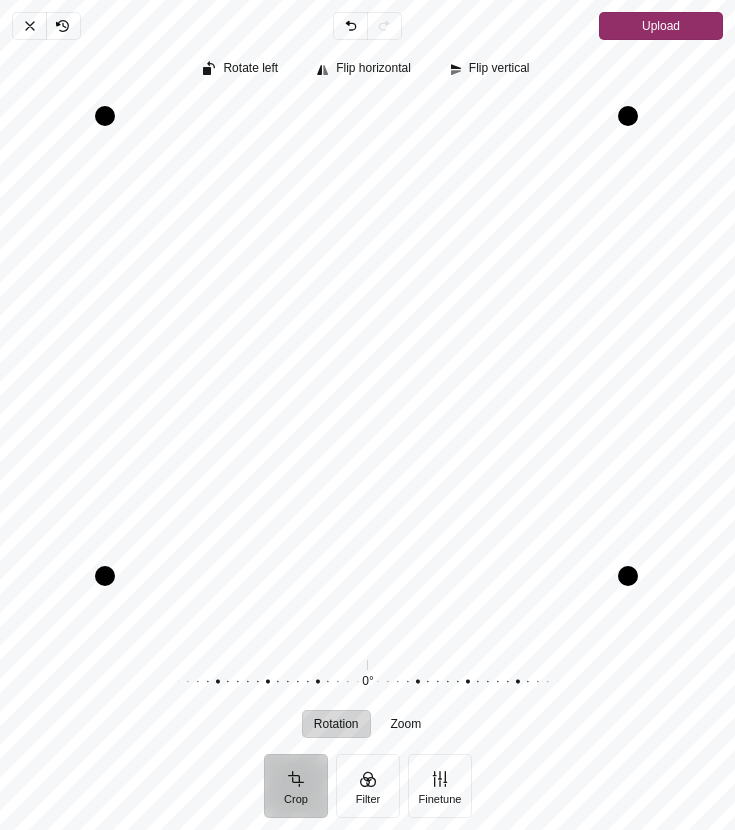 click at bounding box center [628, 576] 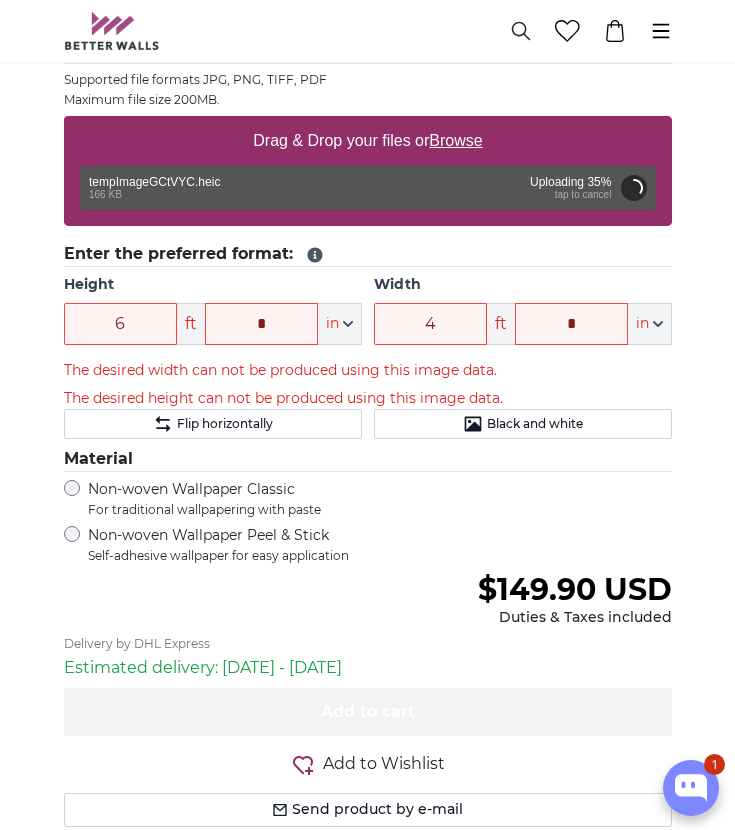 type on "2" 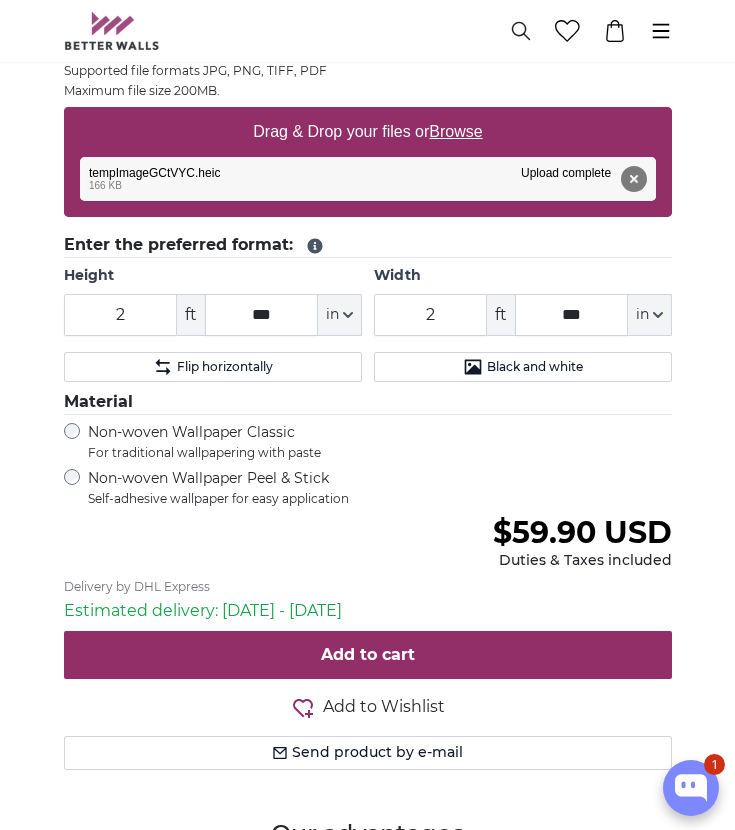 scroll, scrollTop: 580, scrollLeft: 0, axis: vertical 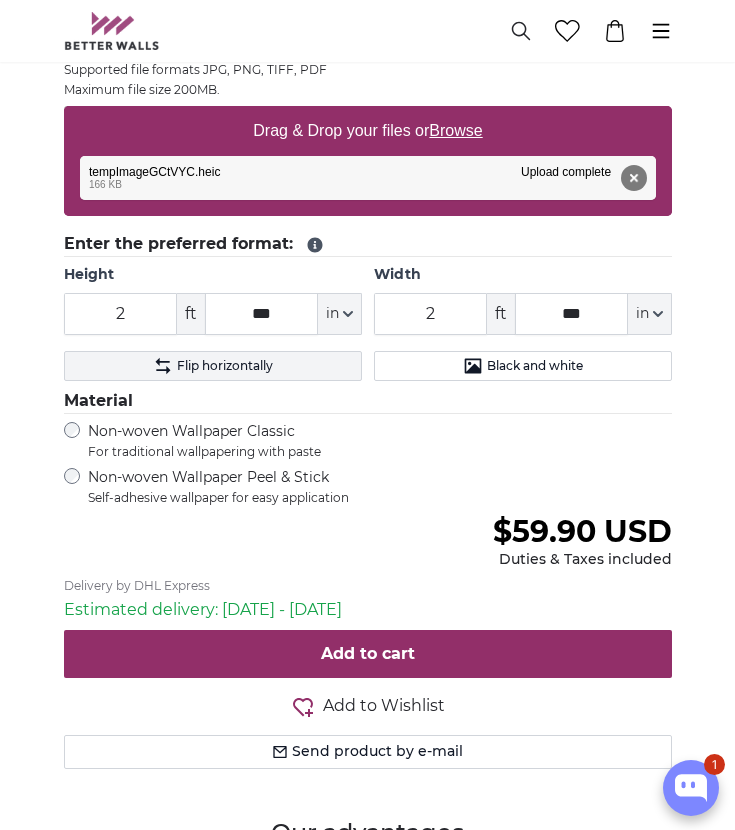 click on "Flip horizontally" 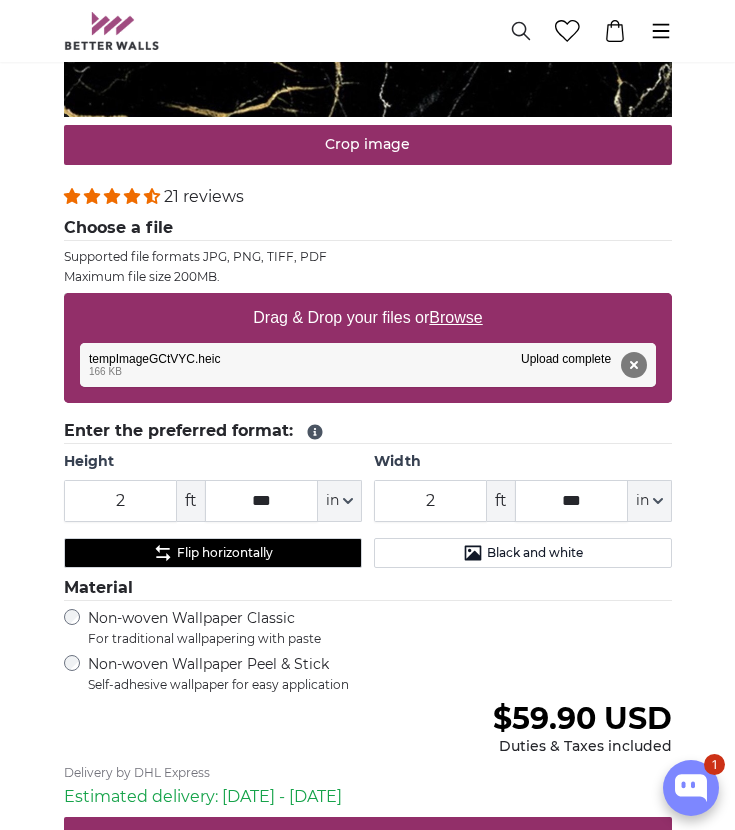 scroll, scrollTop: 570, scrollLeft: 0, axis: vertical 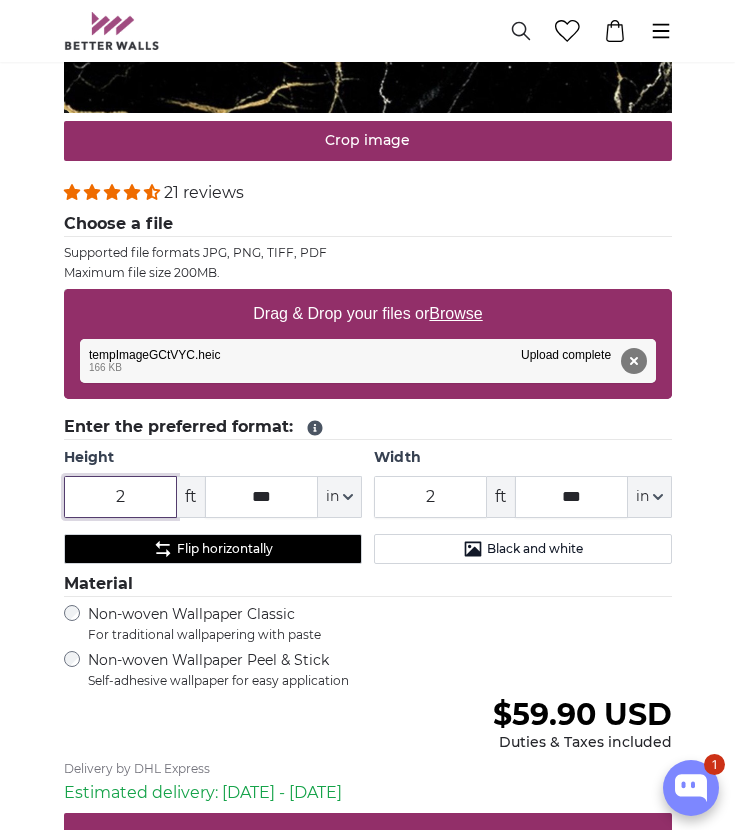 click on "2" at bounding box center [120, 497] 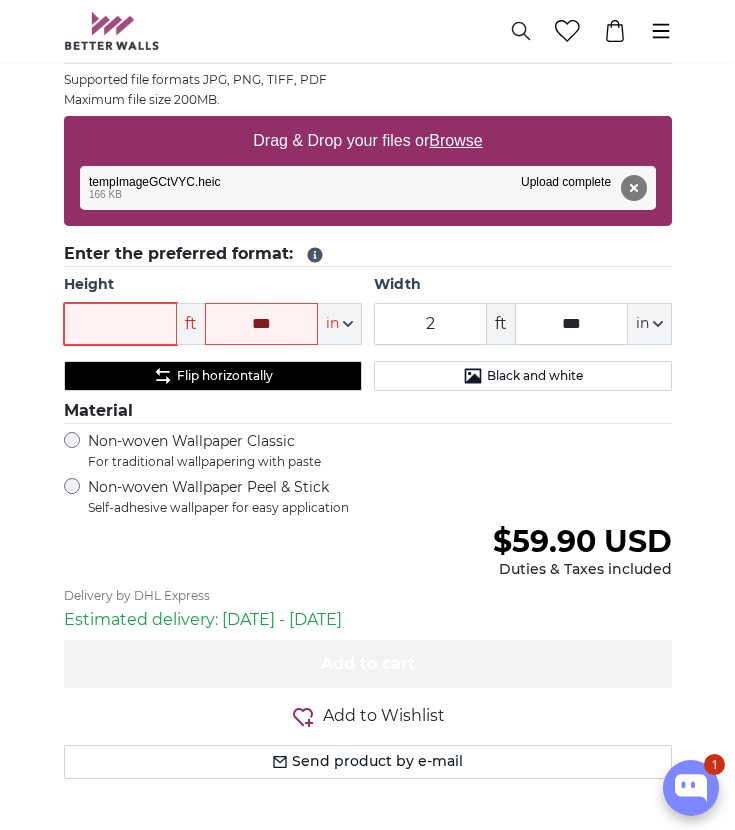 type on "7" 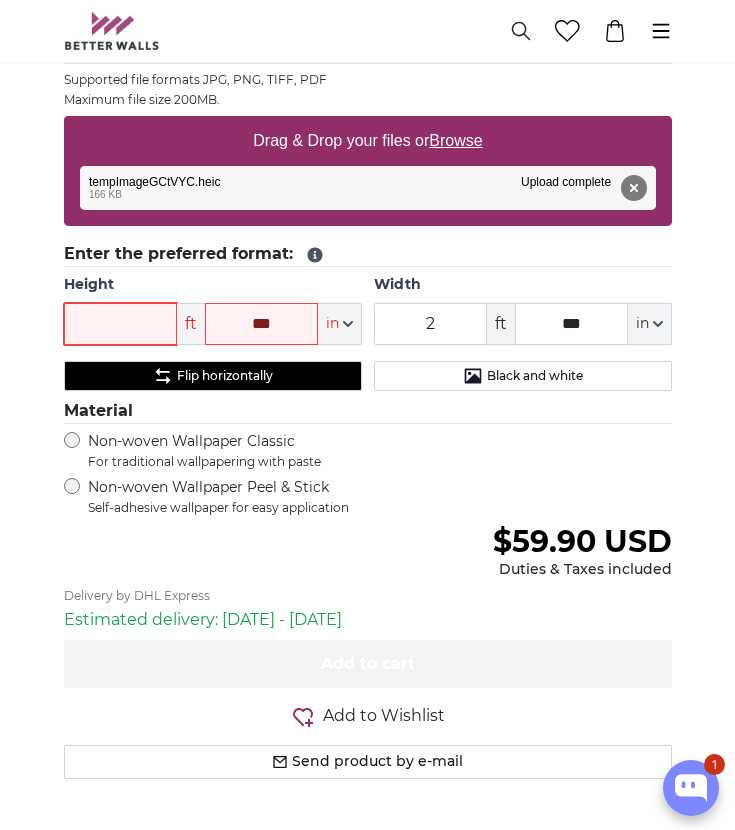 type on "5" 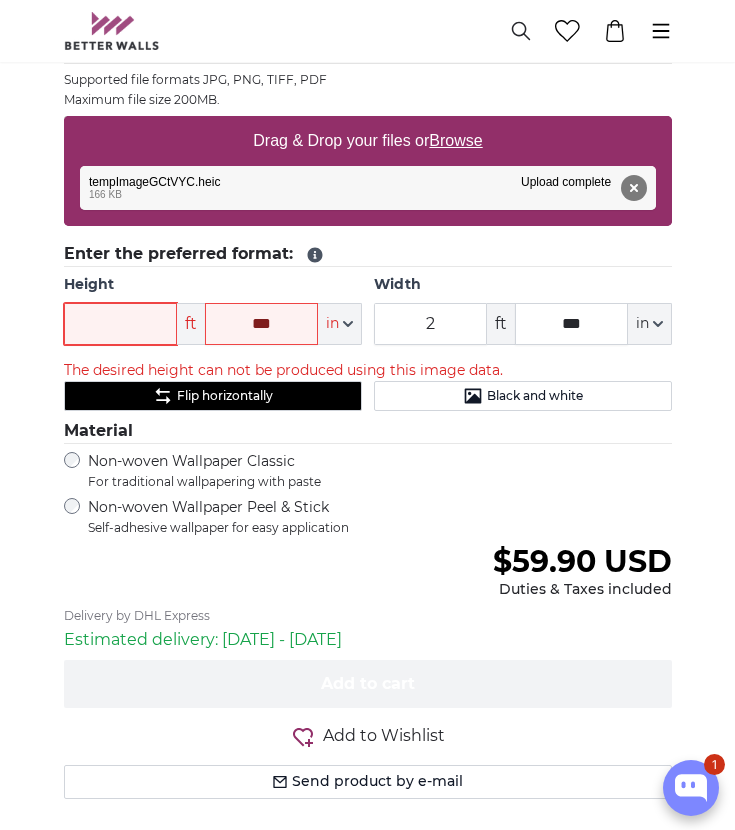 type on "4" 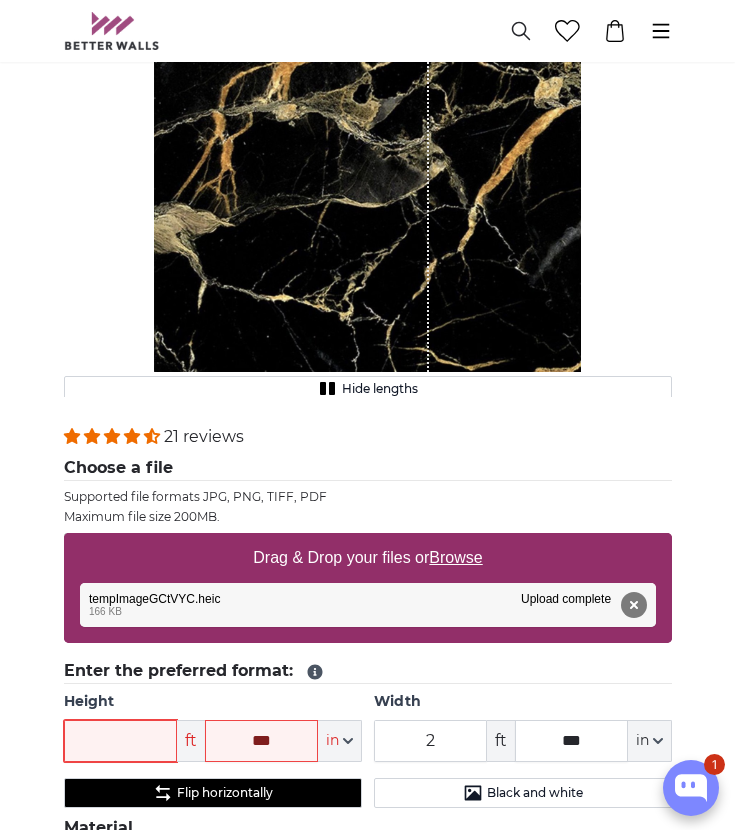 scroll, scrollTop: 158, scrollLeft: 0, axis: vertical 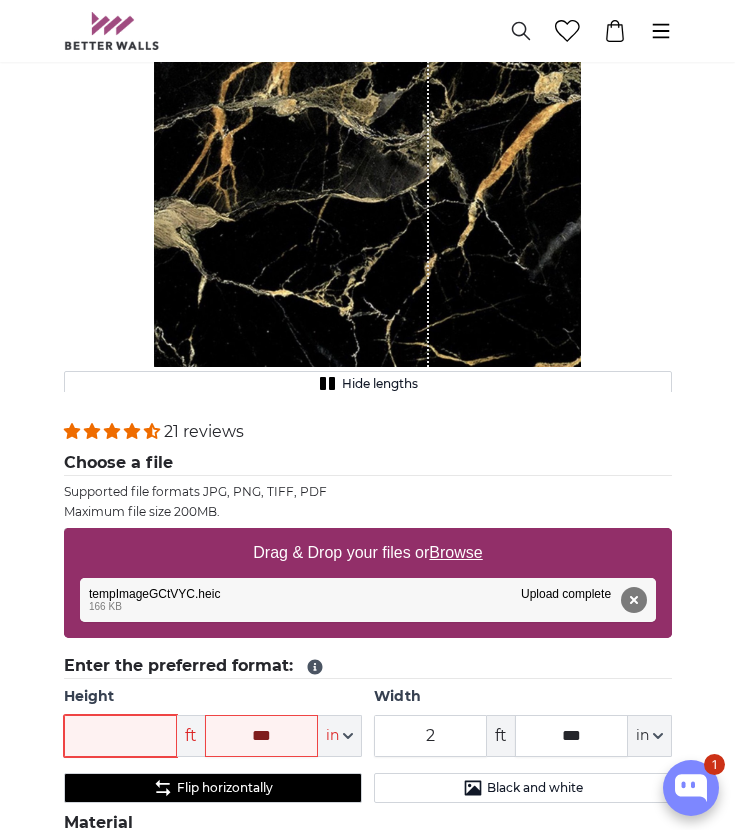 type on "2" 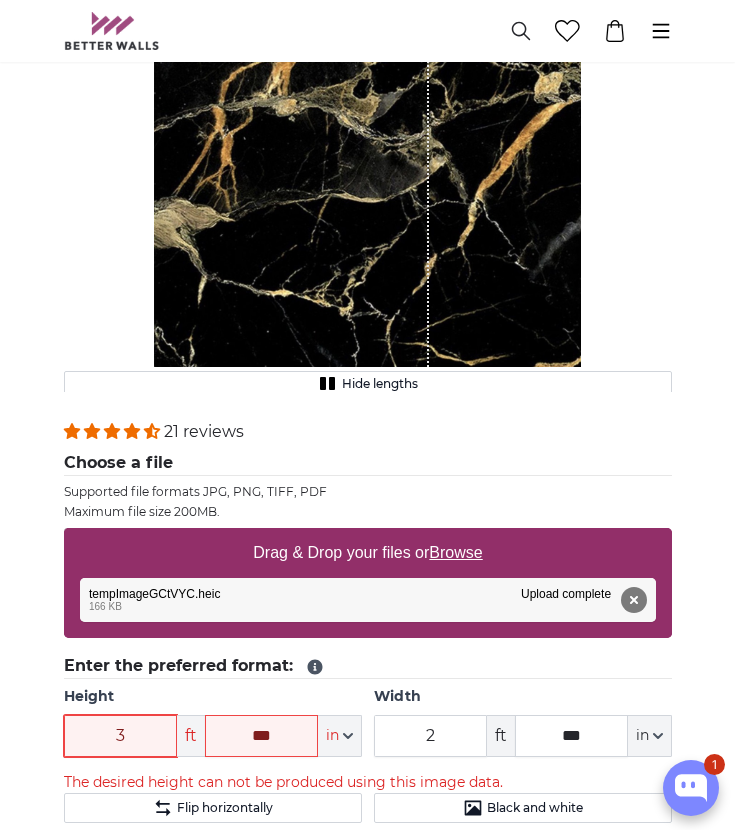 type on "3" 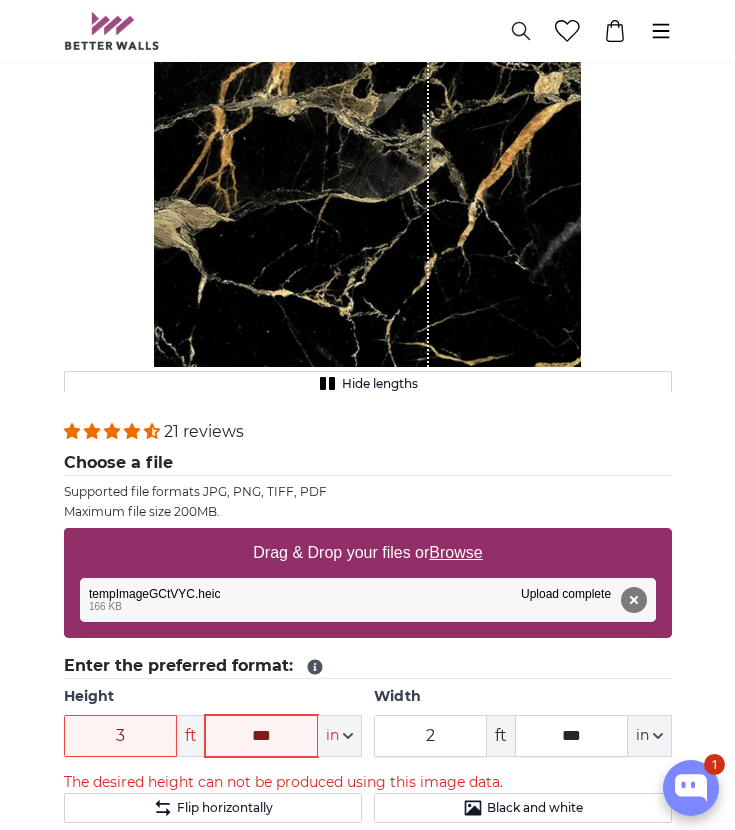 click on "***" 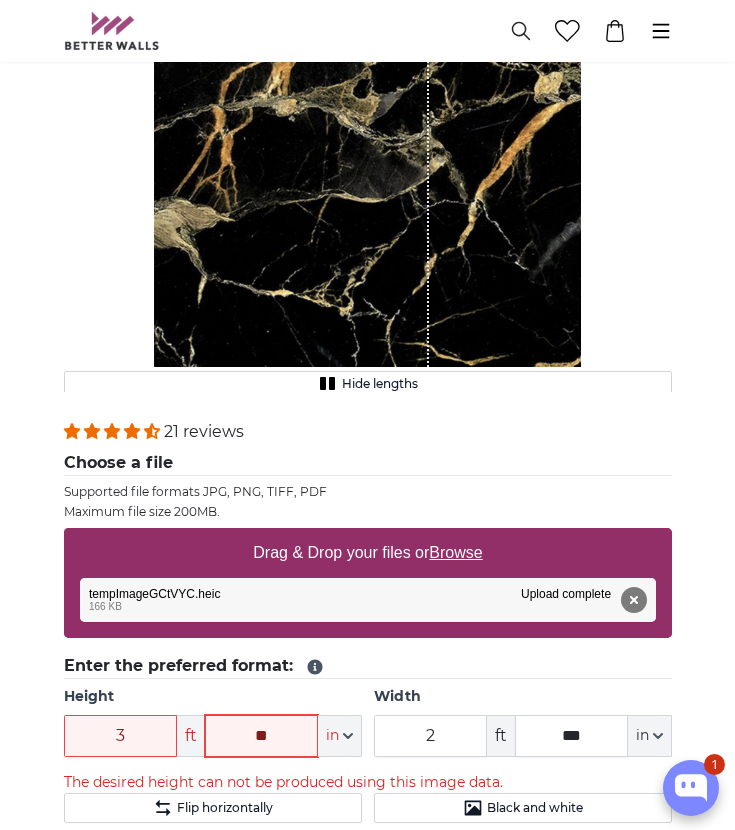 type on "*" 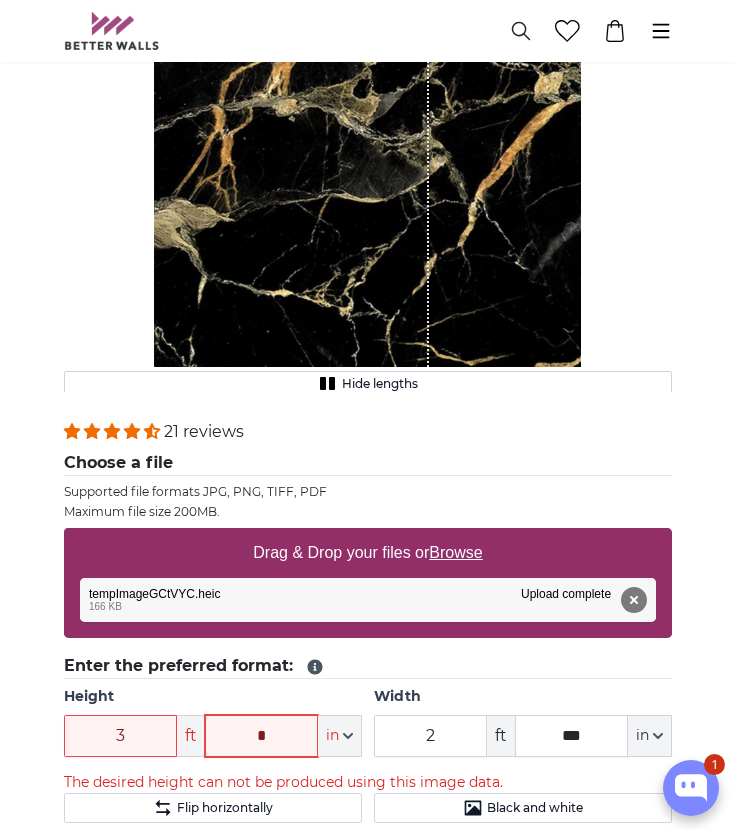 type on "*" 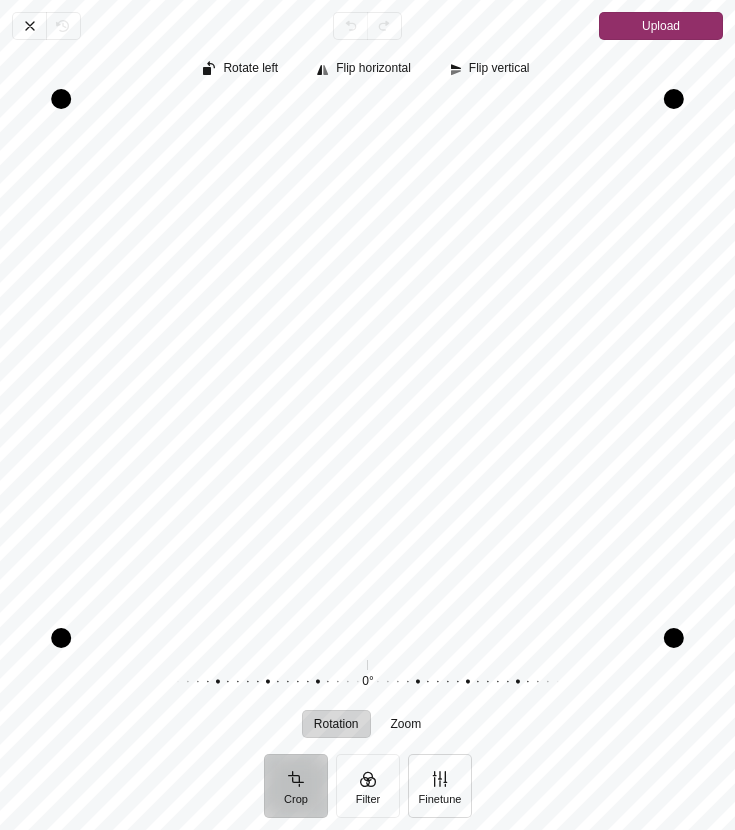 click on "Finetune" at bounding box center (440, 786) 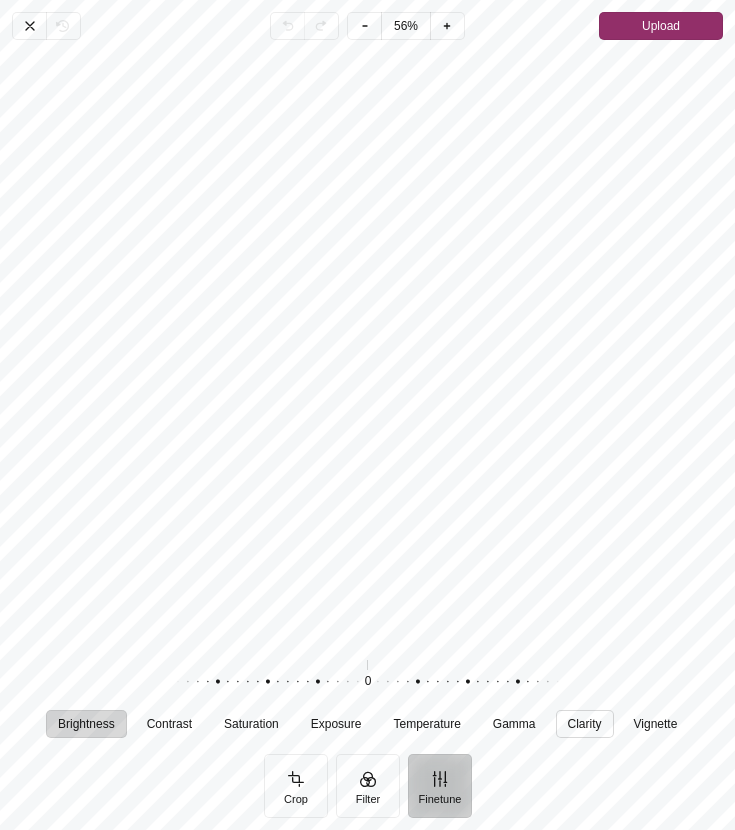 click on "Clarity" at bounding box center [584, 724] 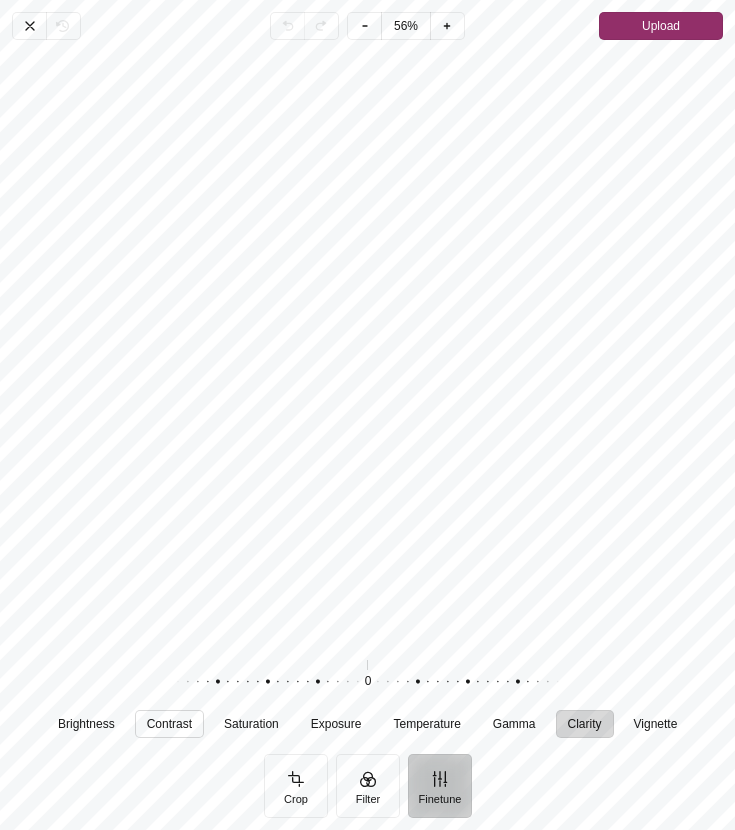 click on "Contrast" at bounding box center [169, 724] 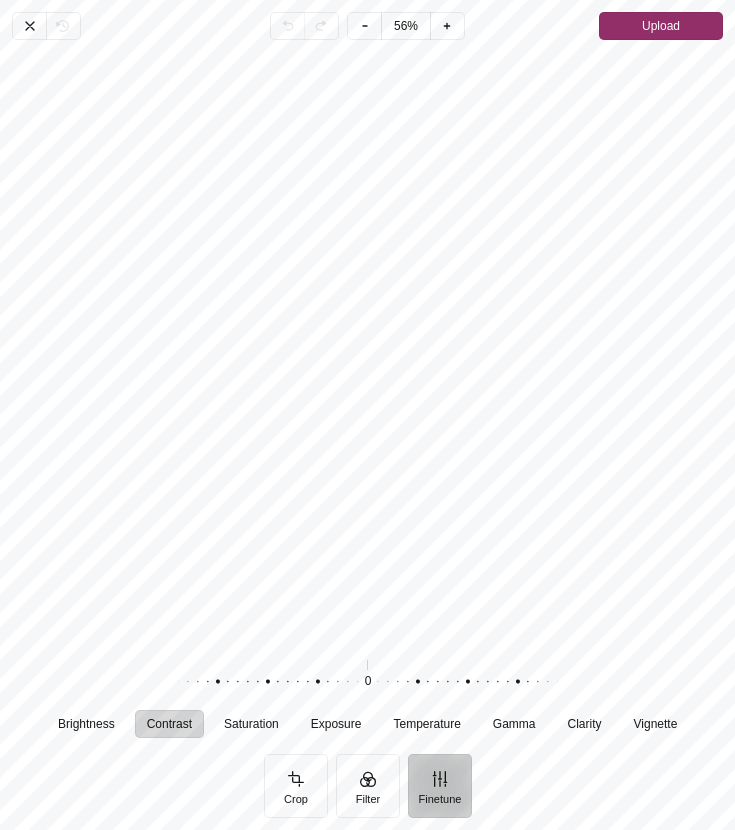 click on "Upload" 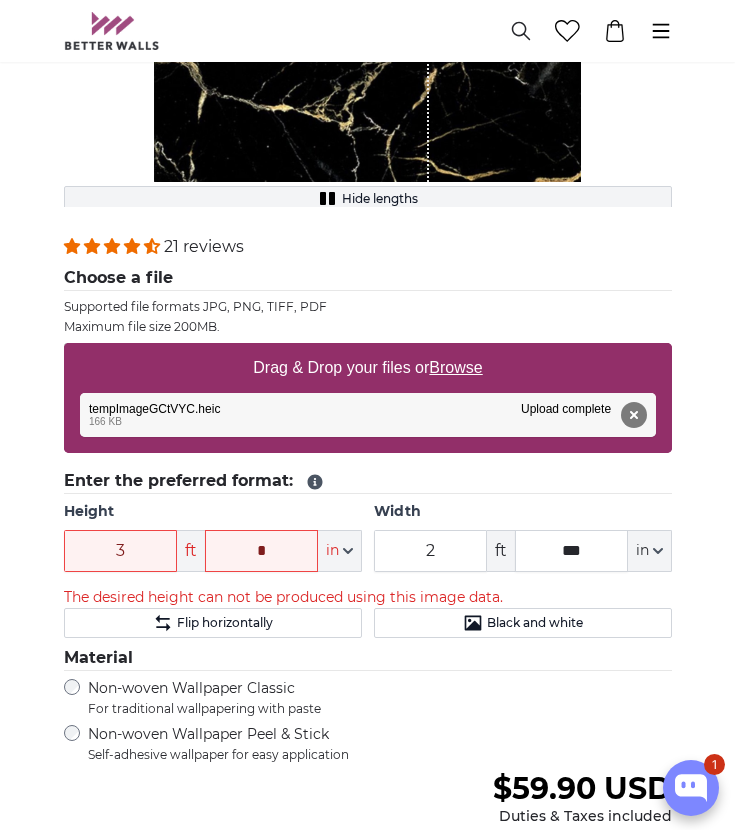 scroll, scrollTop: 341, scrollLeft: 0, axis: vertical 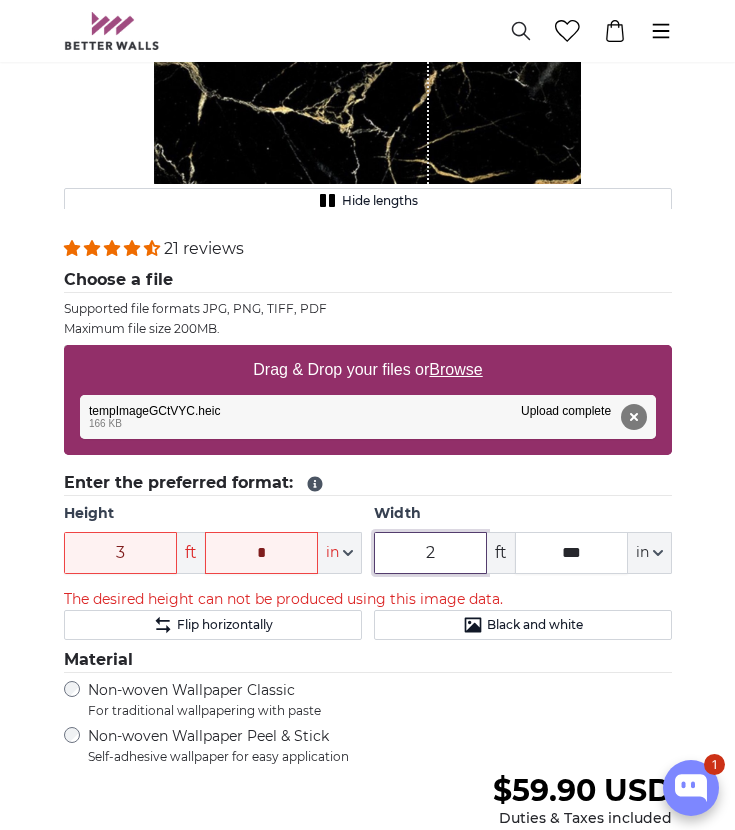 click on "2" at bounding box center (430, 553) 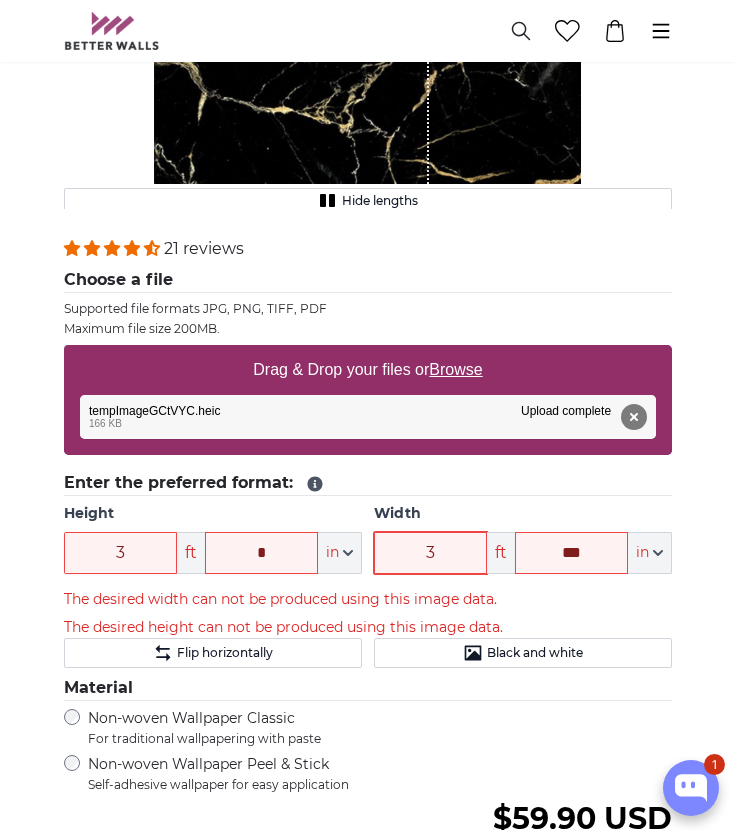 type on "3" 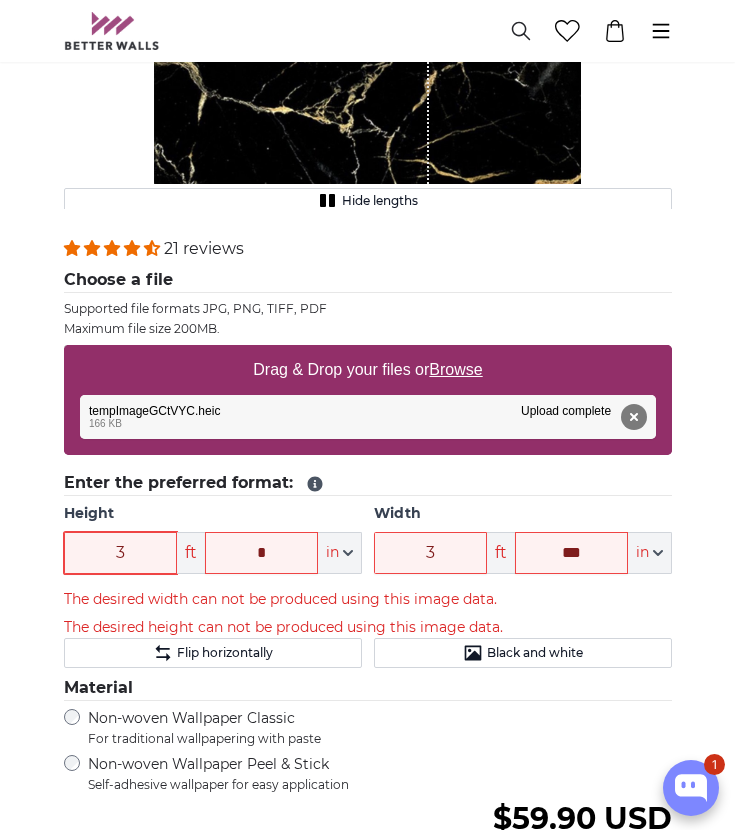 click on "3" at bounding box center (120, 553) 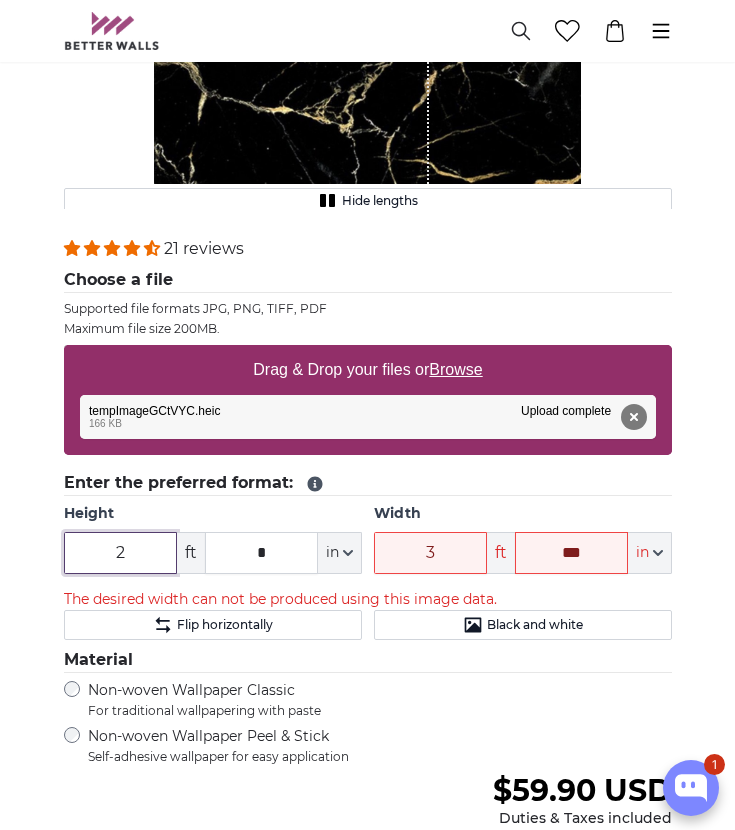 type on "2" 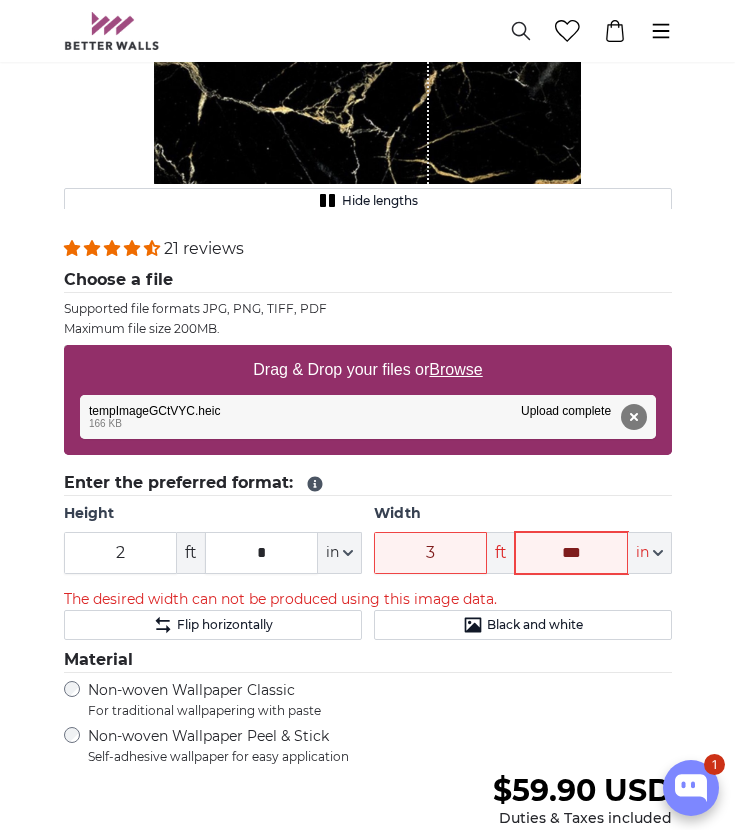 click on "***" 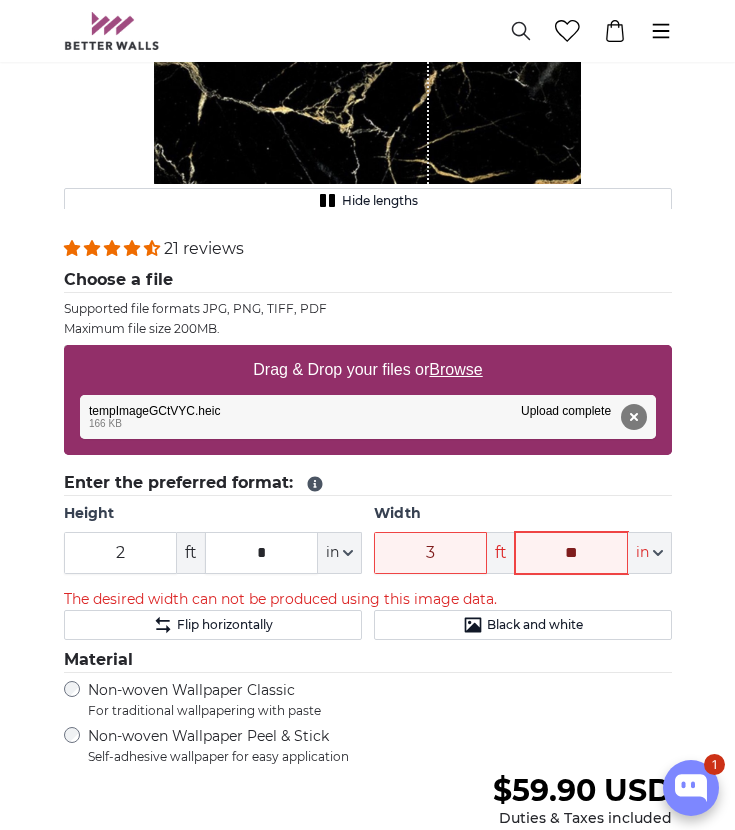 type on "*" 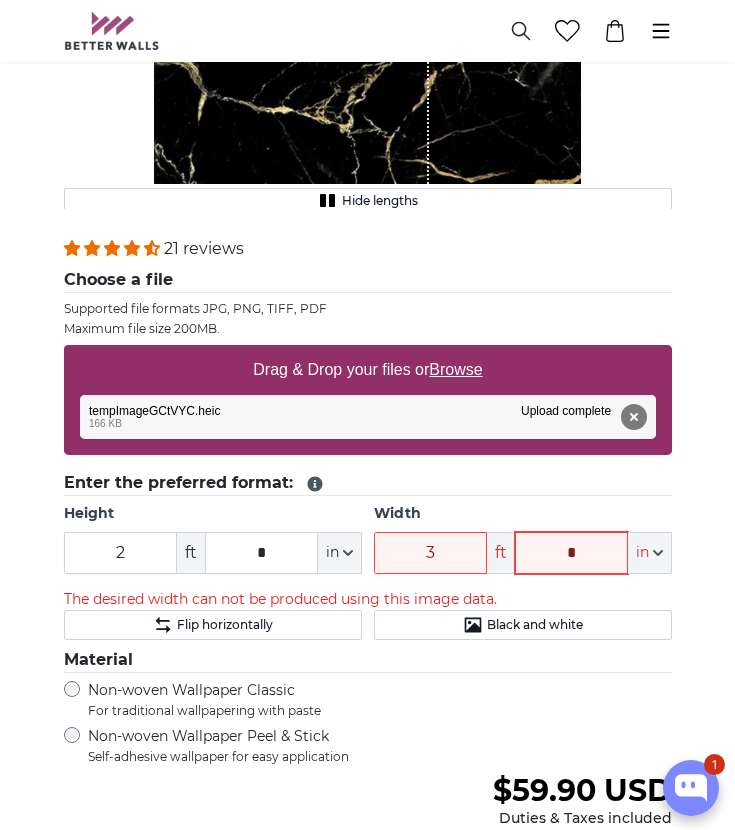 type on "*" 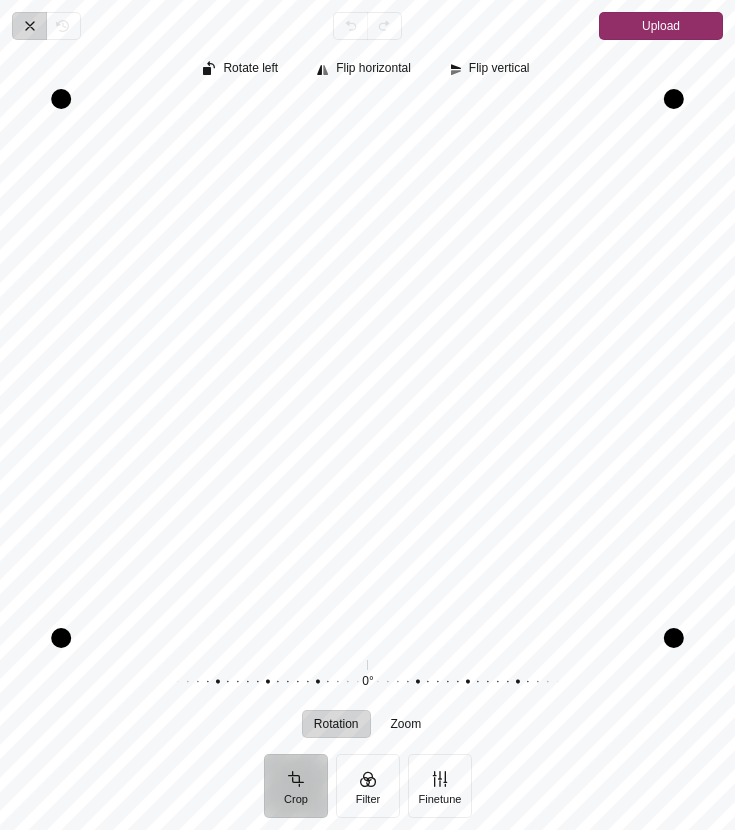 click 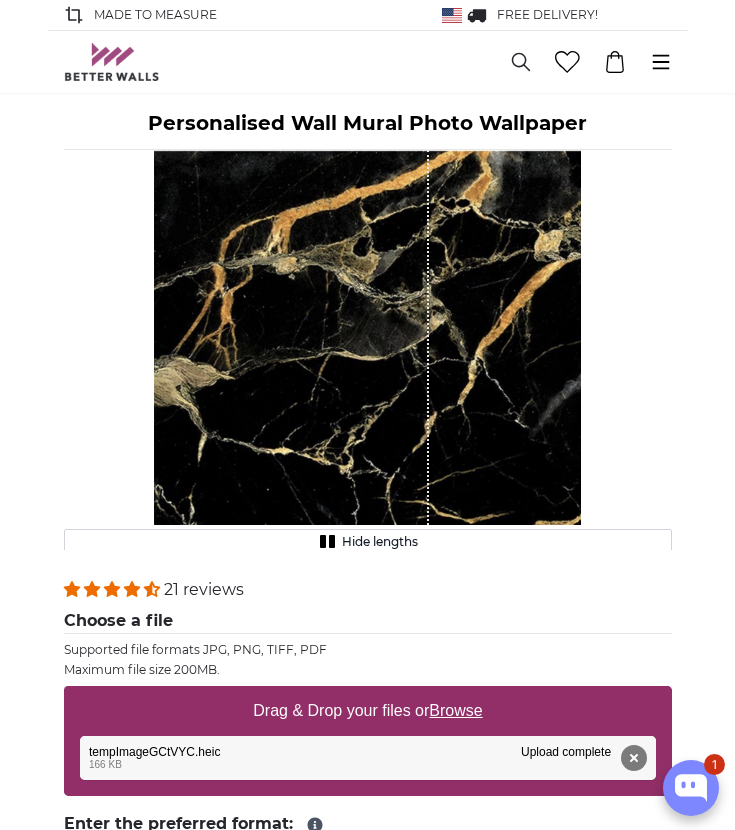 scroll, scrollTop: 0, scrollLeft: 0, axis: both 